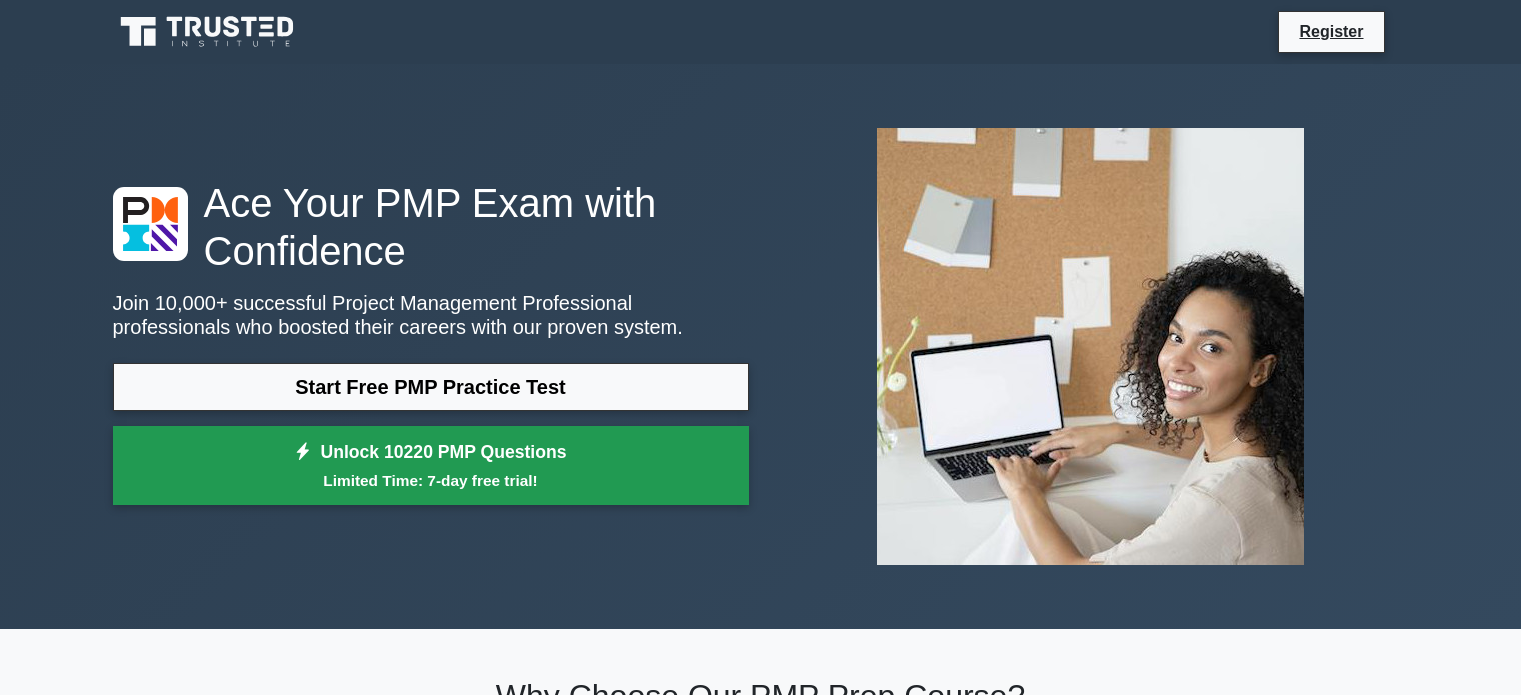 scroll, scrollTop: 0, scrollLeft: 0, axis: both 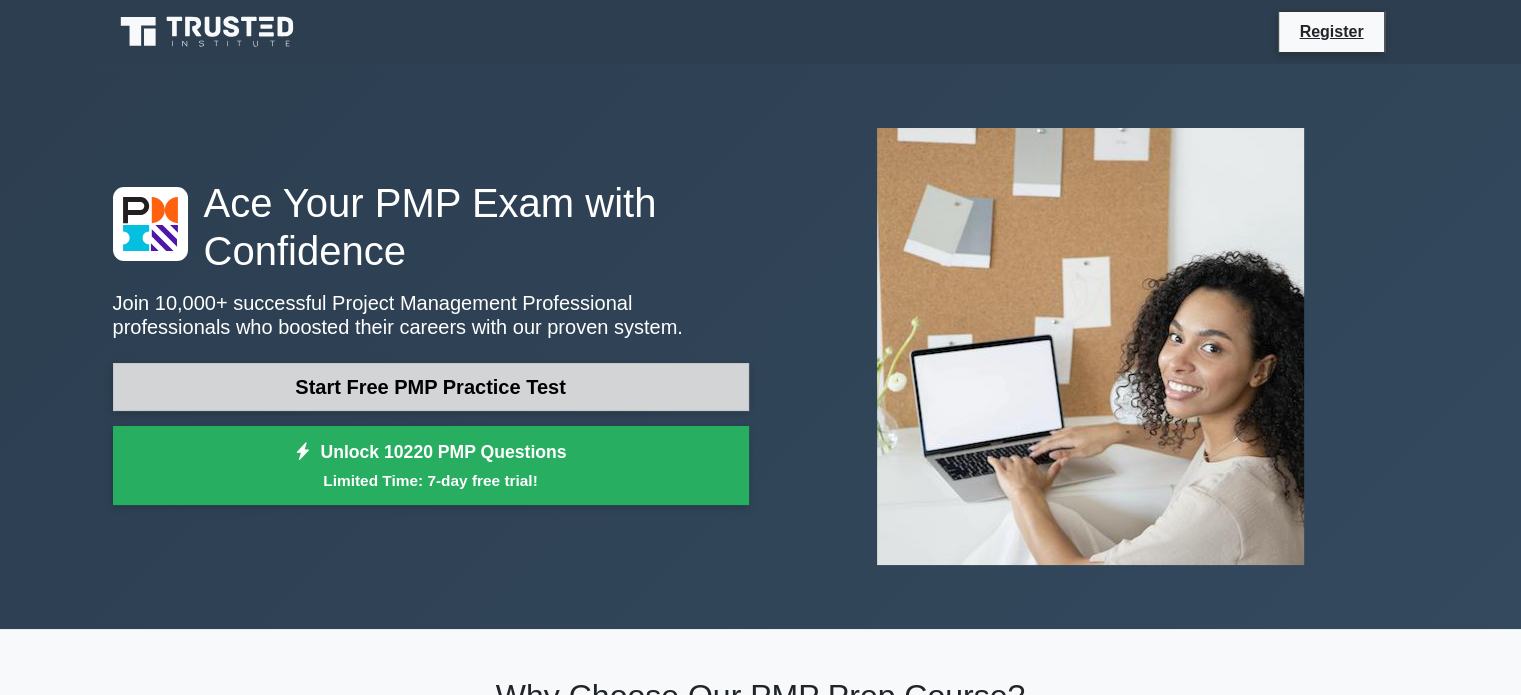 click on "Start Free PMP Practice Test" at bounding box center [431, 387] 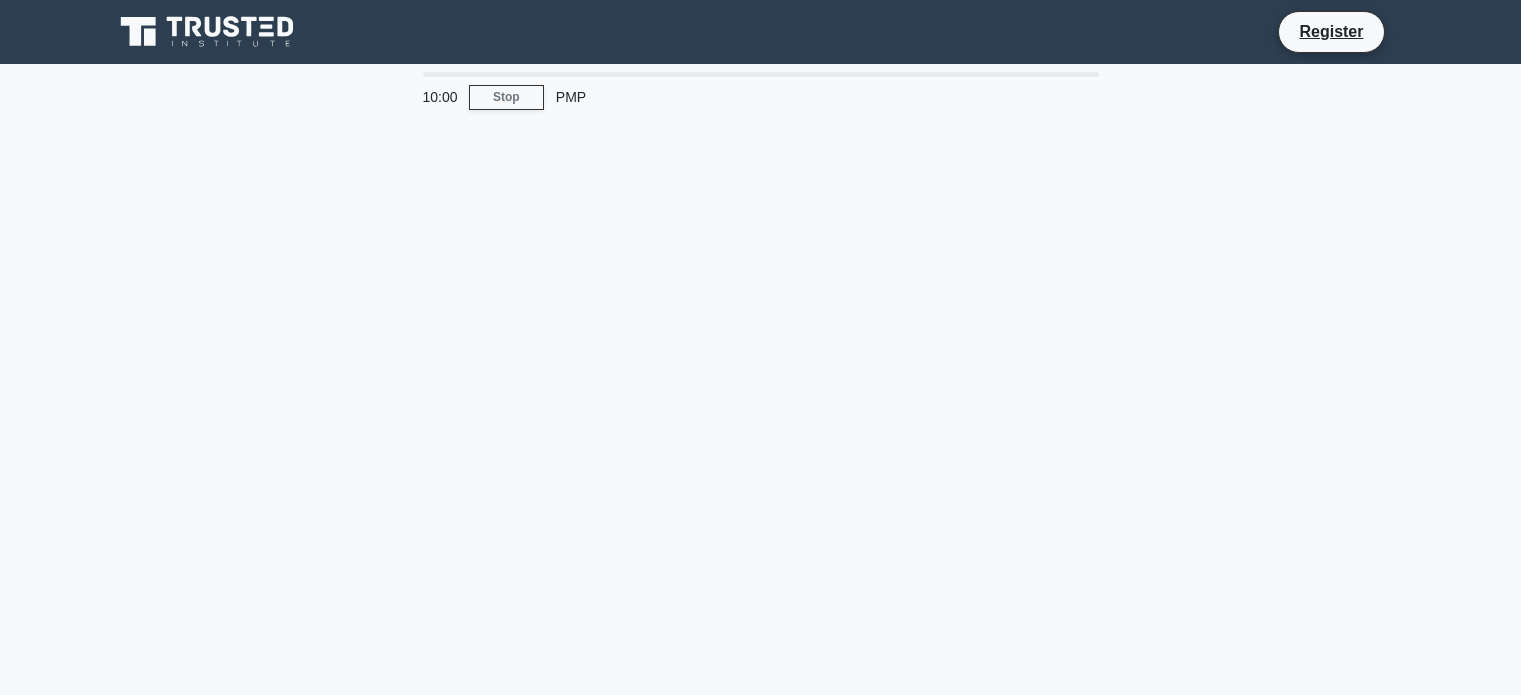 scroll, scrollTop: 0, scrollLeft: 0, axis: both 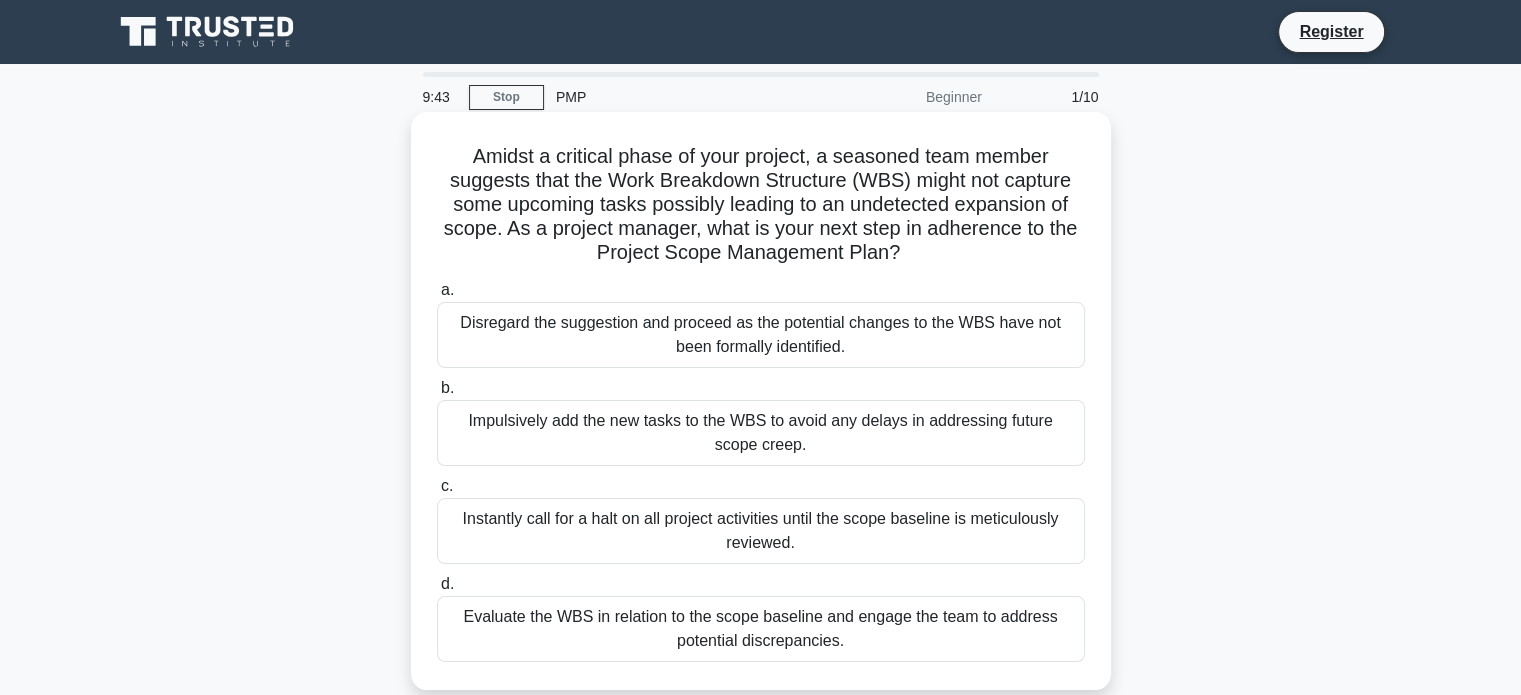 click on "Disregard the suggestion and proceed as the potential changes to the WBS have not been formally identified." at bounding box center [761, 335] 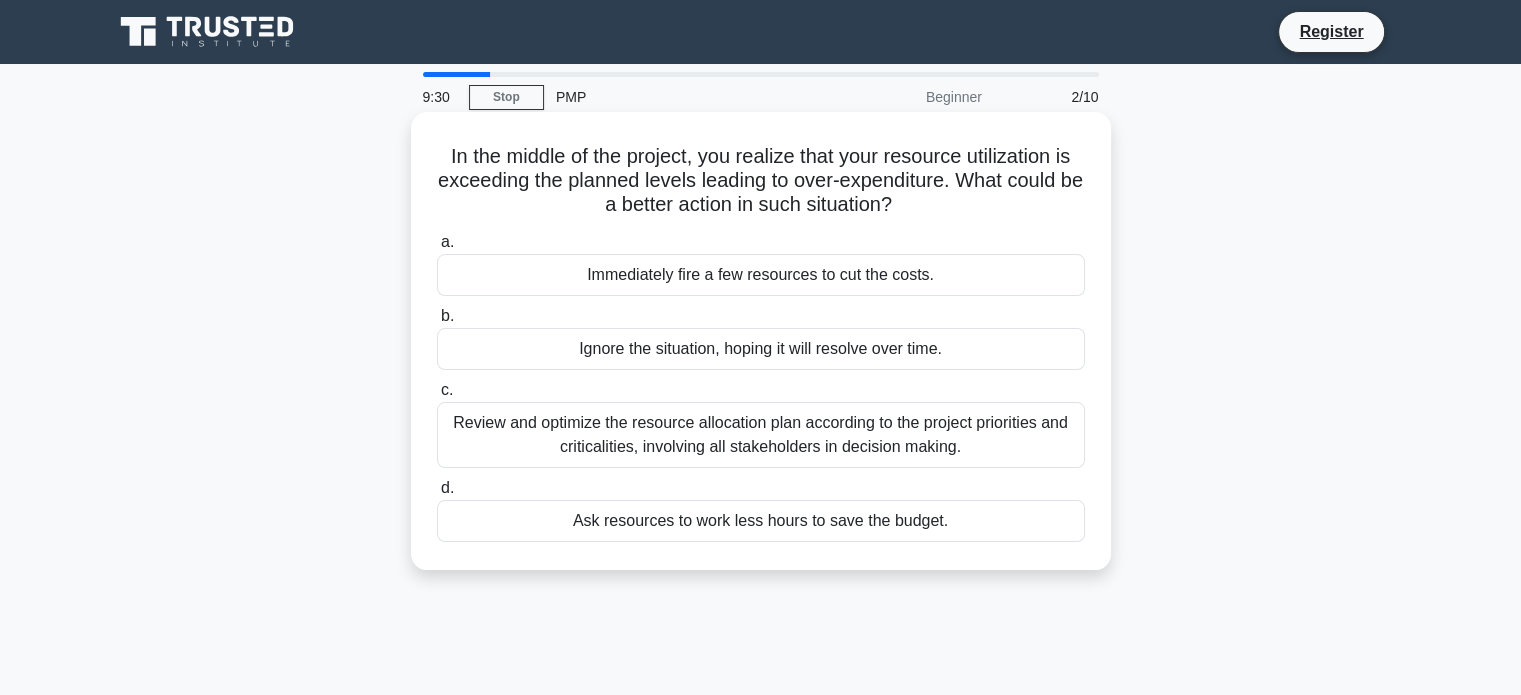 click on "Review and optimize the resource allocation plan according to the project priorities and criticalities, involving all stakeholders in decision making." at bounding box center [761, 435] 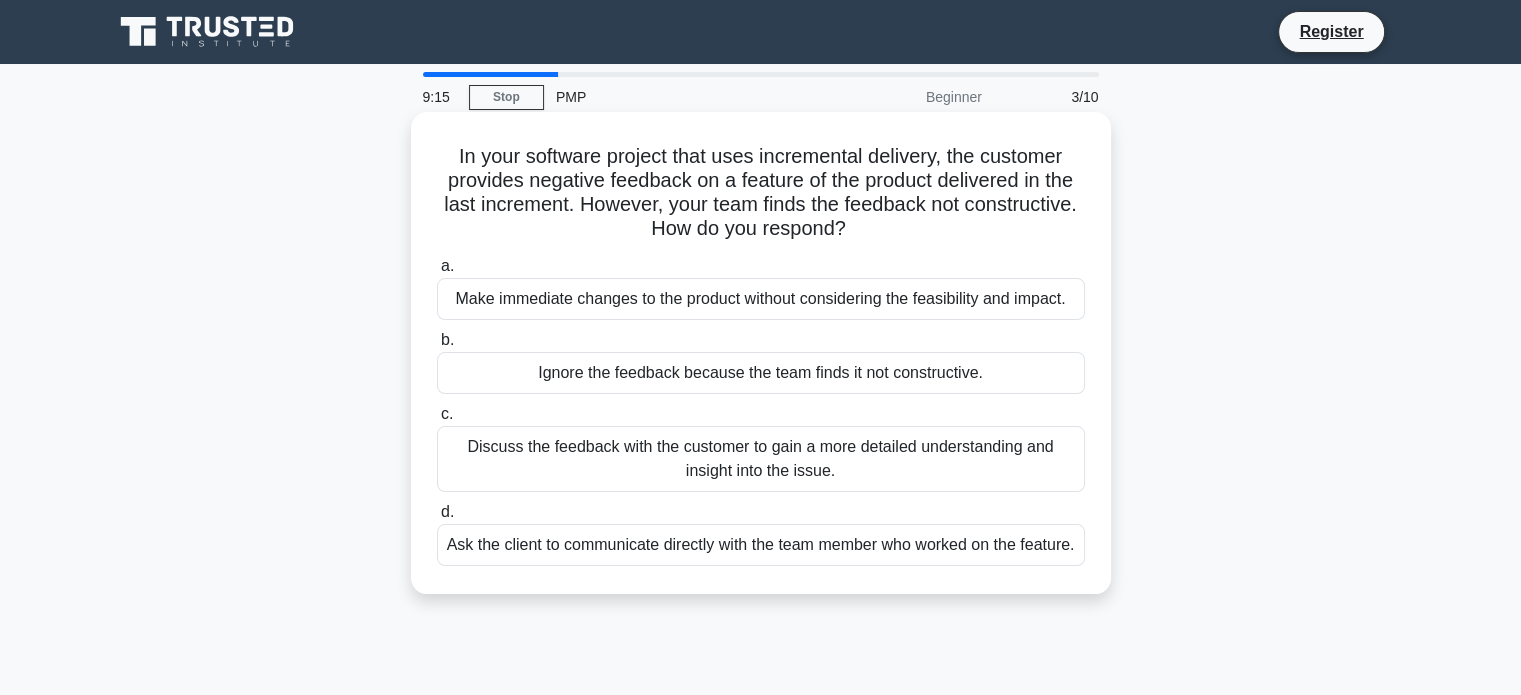 click on "Discuss the feedback with the customer to gain a more detailed understanding and insight into the issue." at bounding box center (761, 459) 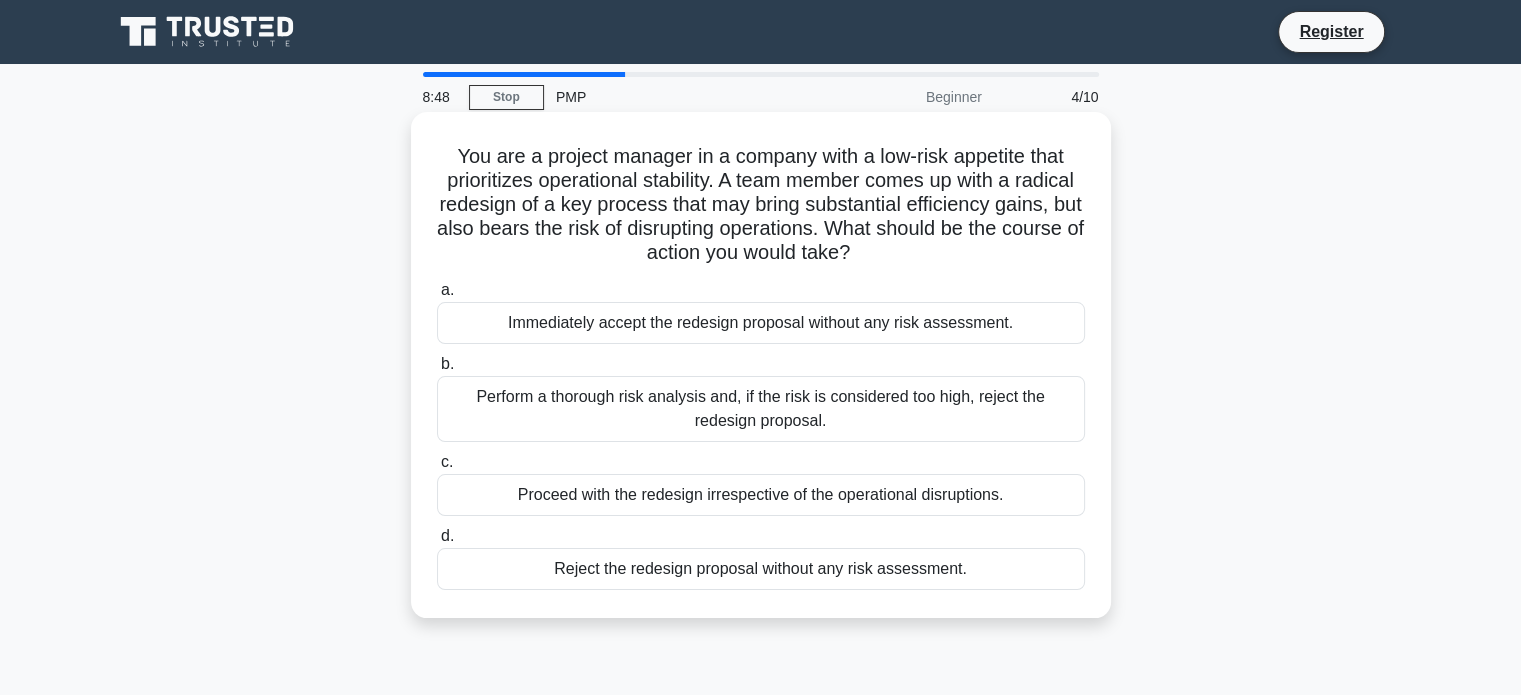 click on "Perform a thorough risk analysis and, if the risk is considered too high, reject the redesign proposal." at bounding box center (761, 409) 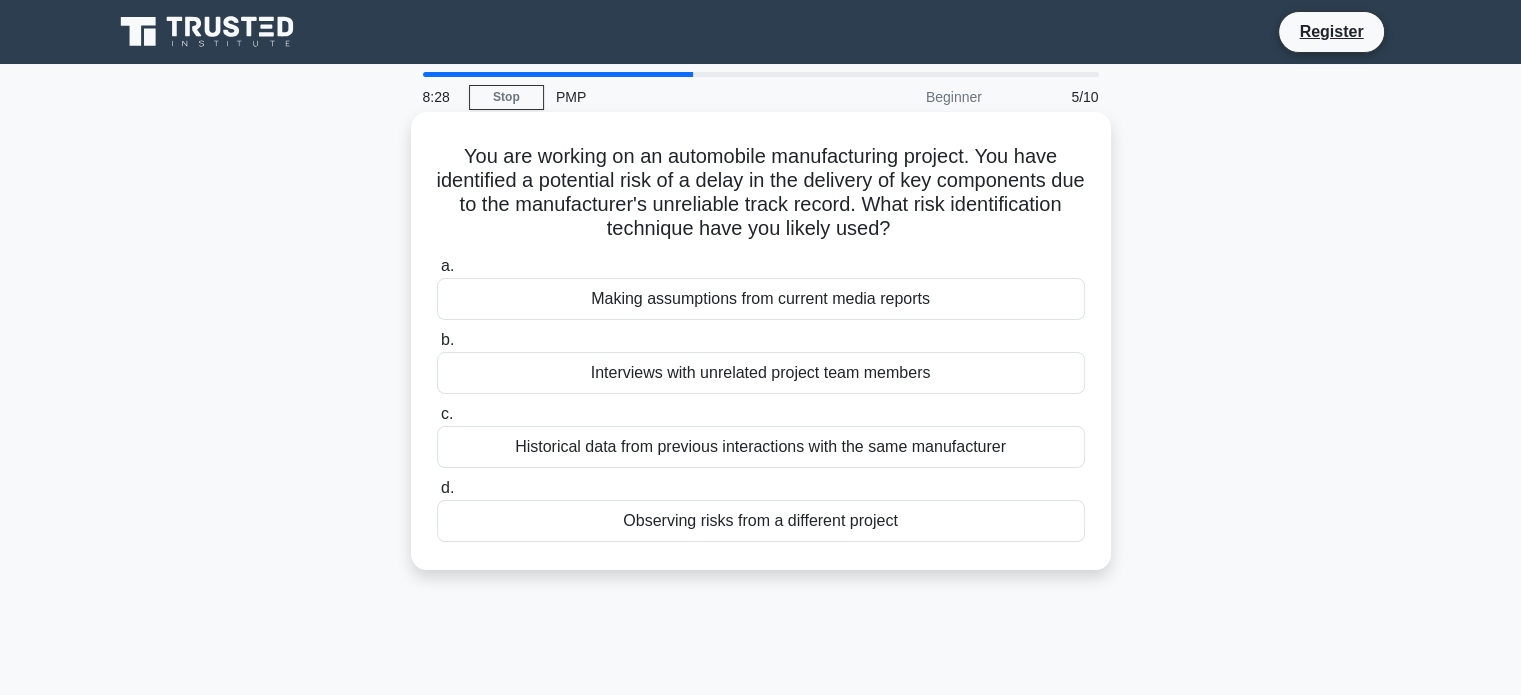 click on "Making assumptions from current media reports" at bounding box center (761, 299) 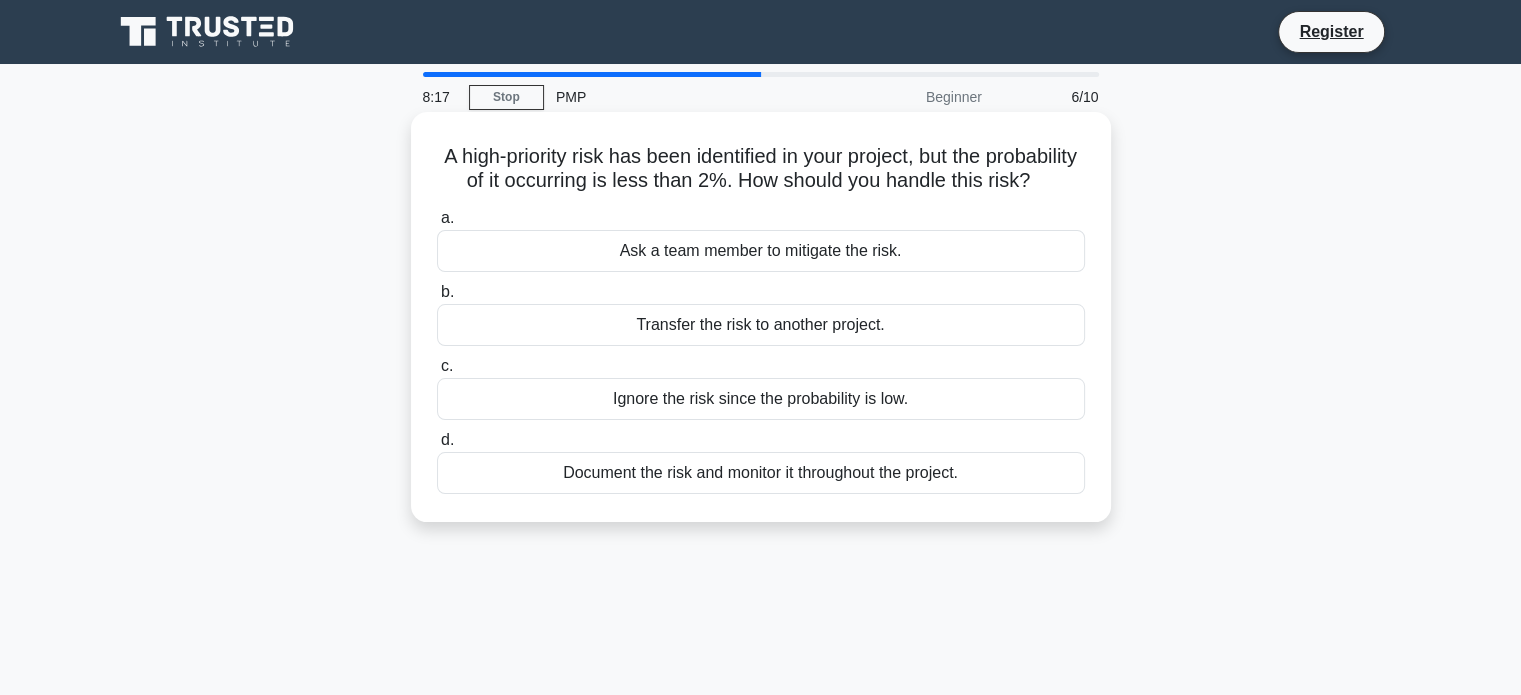 click on "Document the risk and monitor it throughout the project." at bounding box center (761, 473) 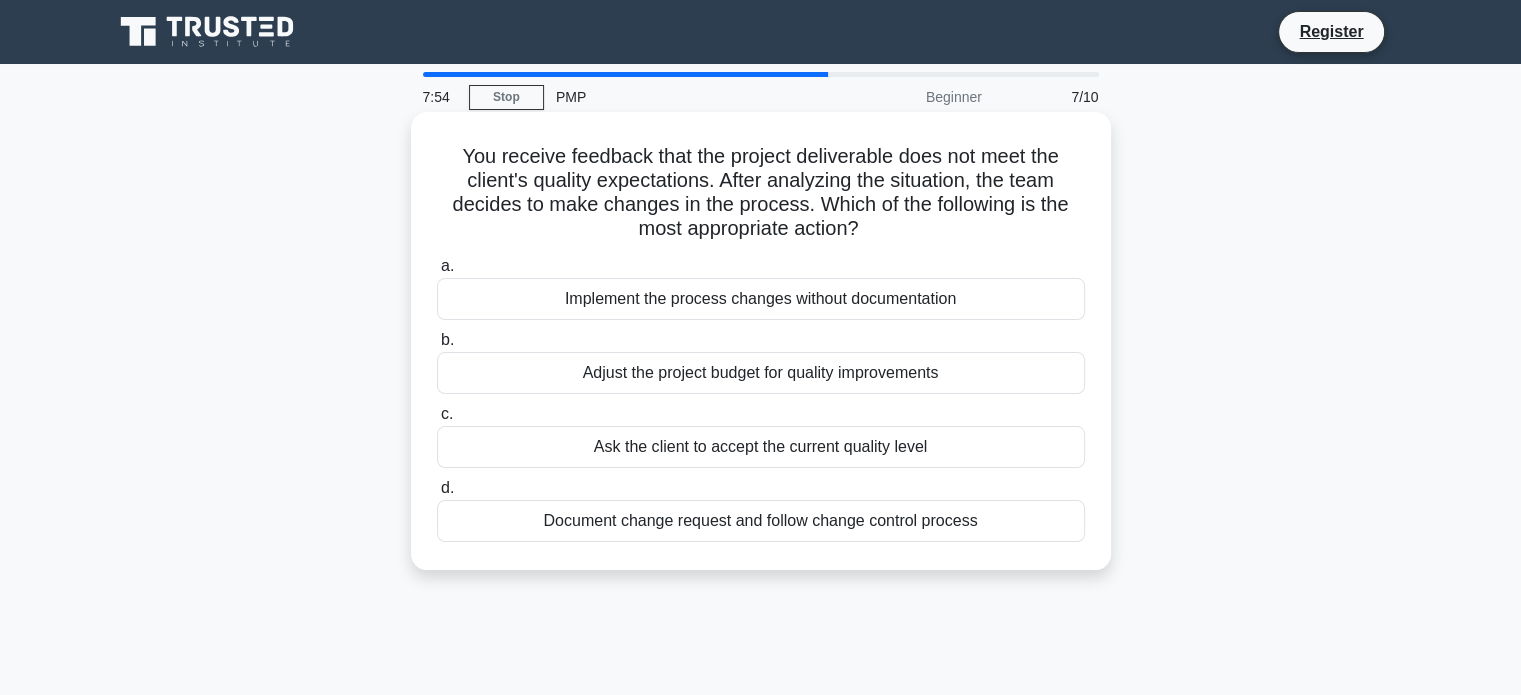 click on "Ask the client to accept the current quality level" at bounding box center [761, 447] 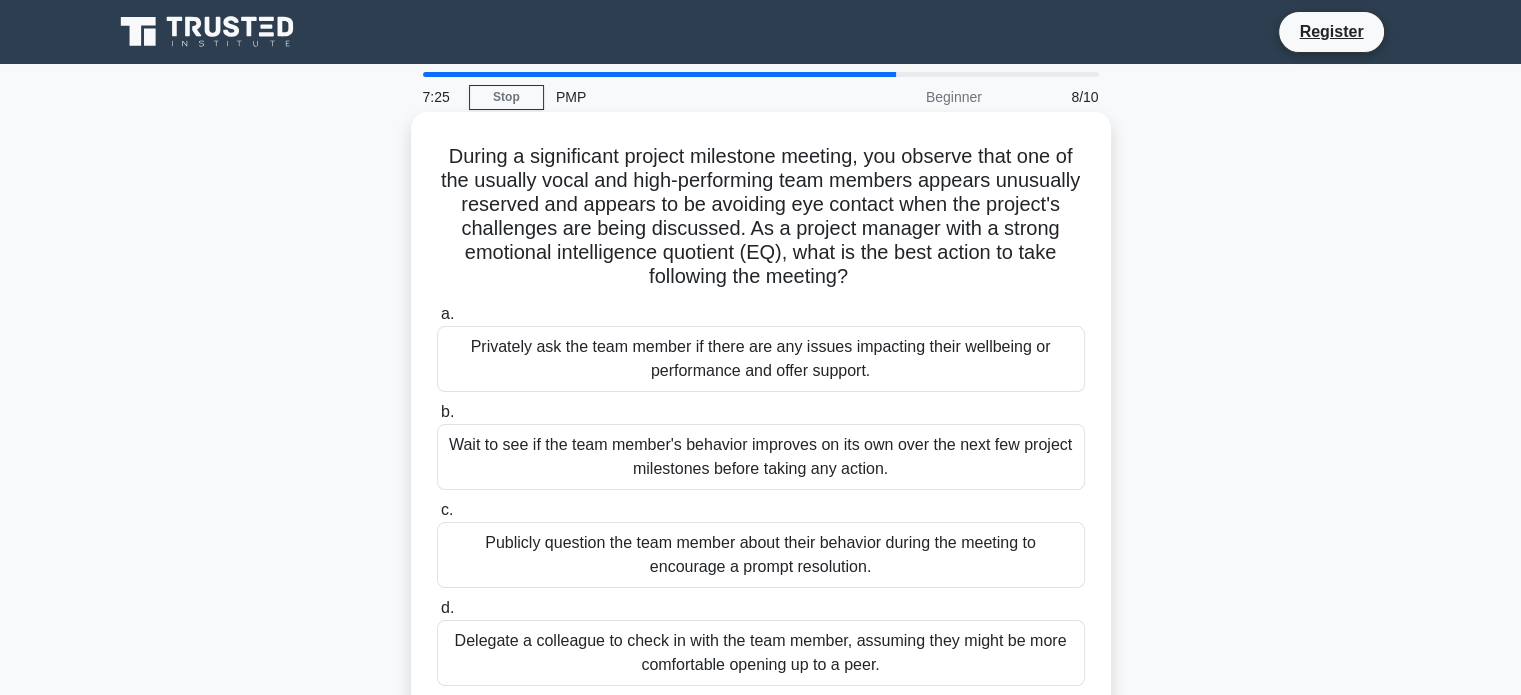 click on "Privately ask the team member if there are any issues impacting their wellbeing or performance and offer support." at bounding box center (761, 359) 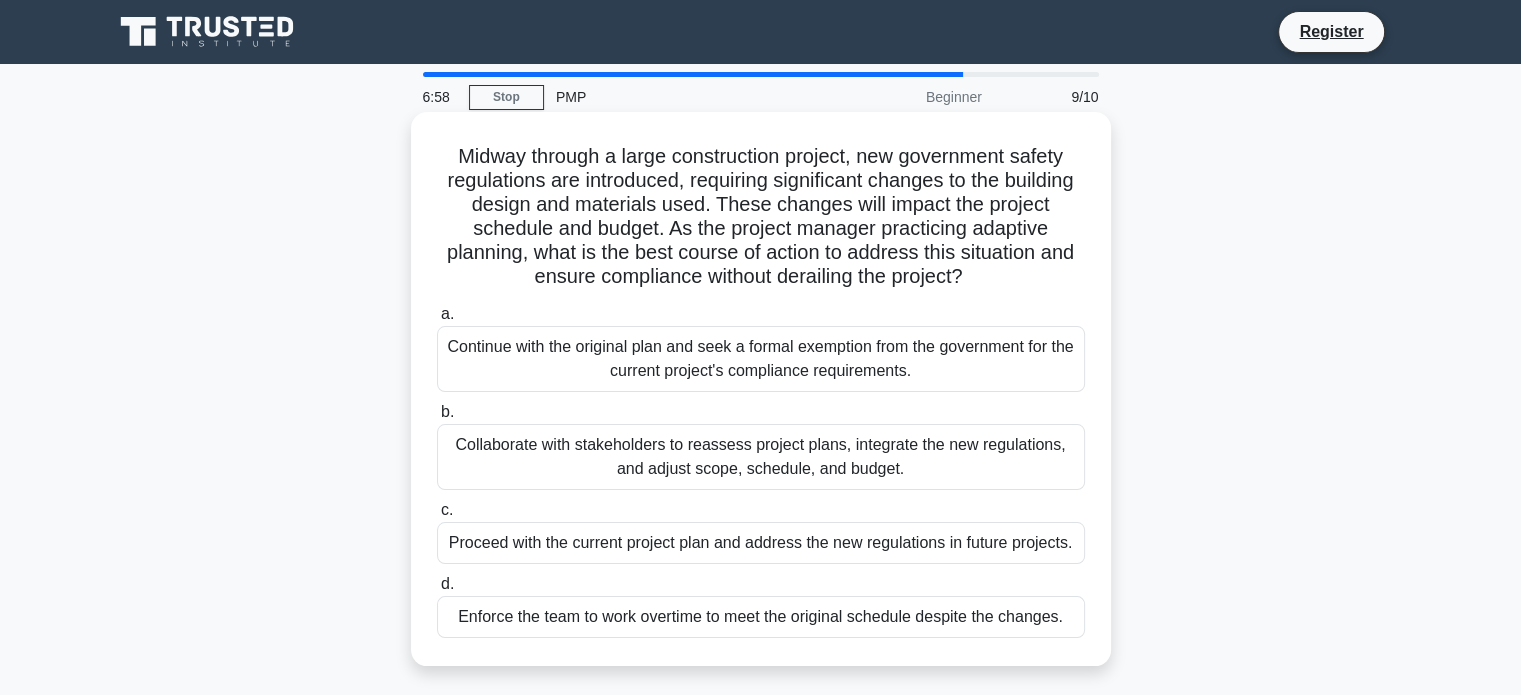 click on "Collaborate with stakeholders to reassess project plans, integrate the new regulations, and adjust scope, schedule, and budget." at bounding box center (761, 457) 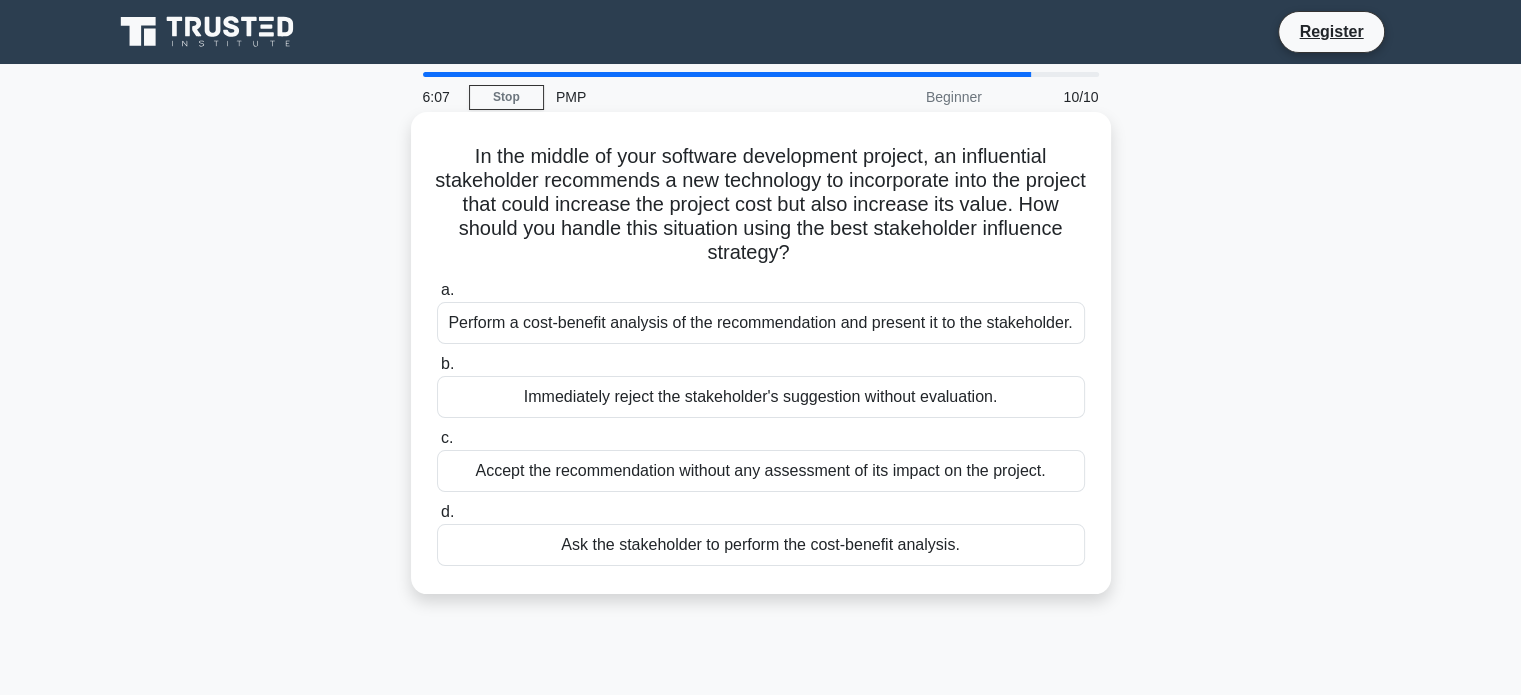 click on "Perform a cost-benefit analysis of the recommendation and present it to the stakeholder." at bounding box center (761, 323) 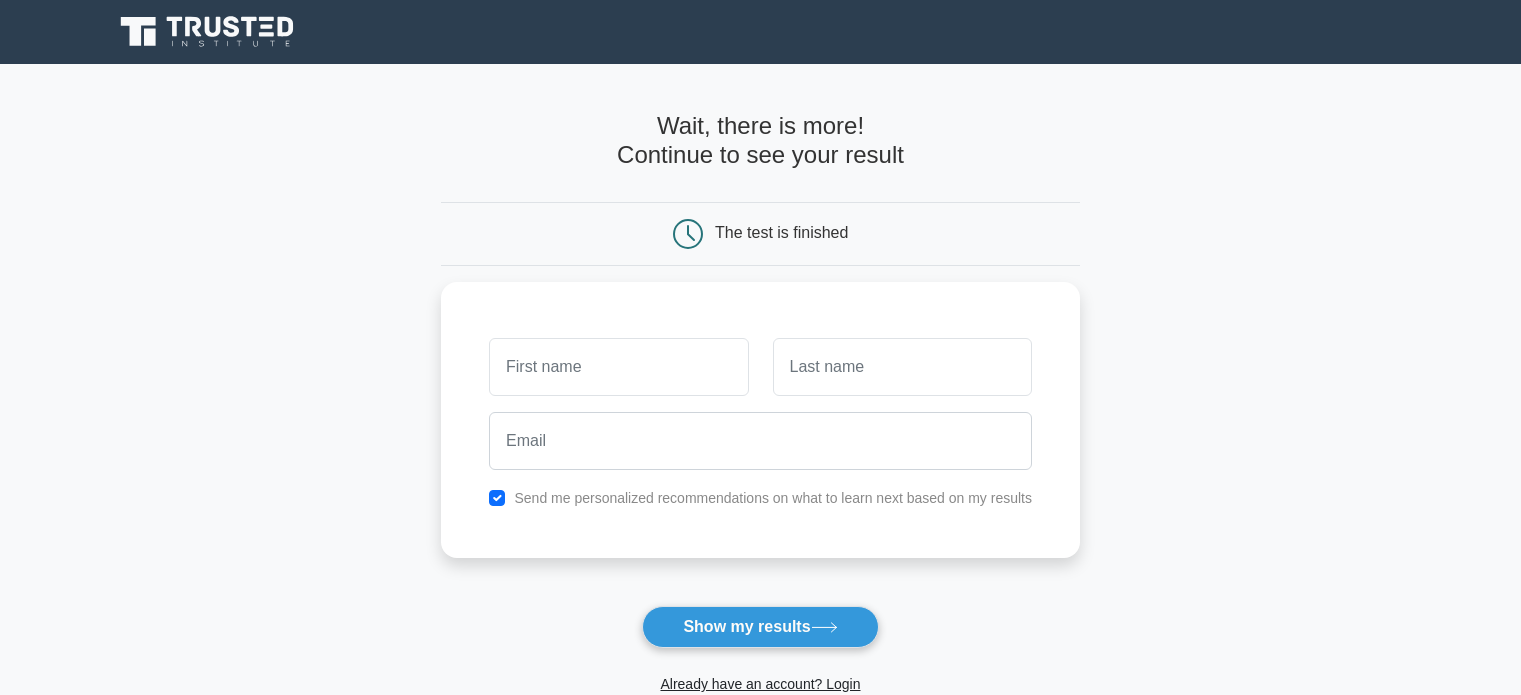 scroll, scrollTop: 0, scrollLeft: 0, axis: both 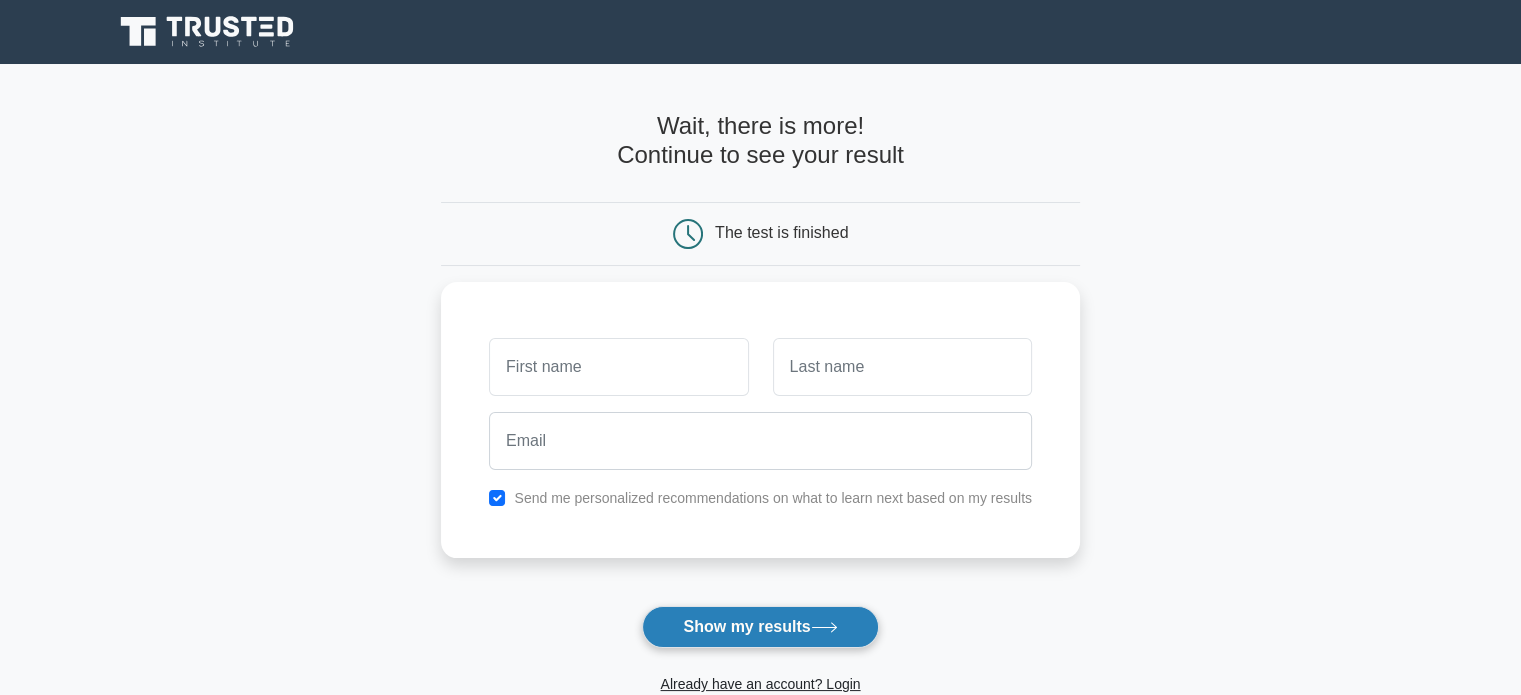 click on "Show my results" at bounding box center [760, 627] 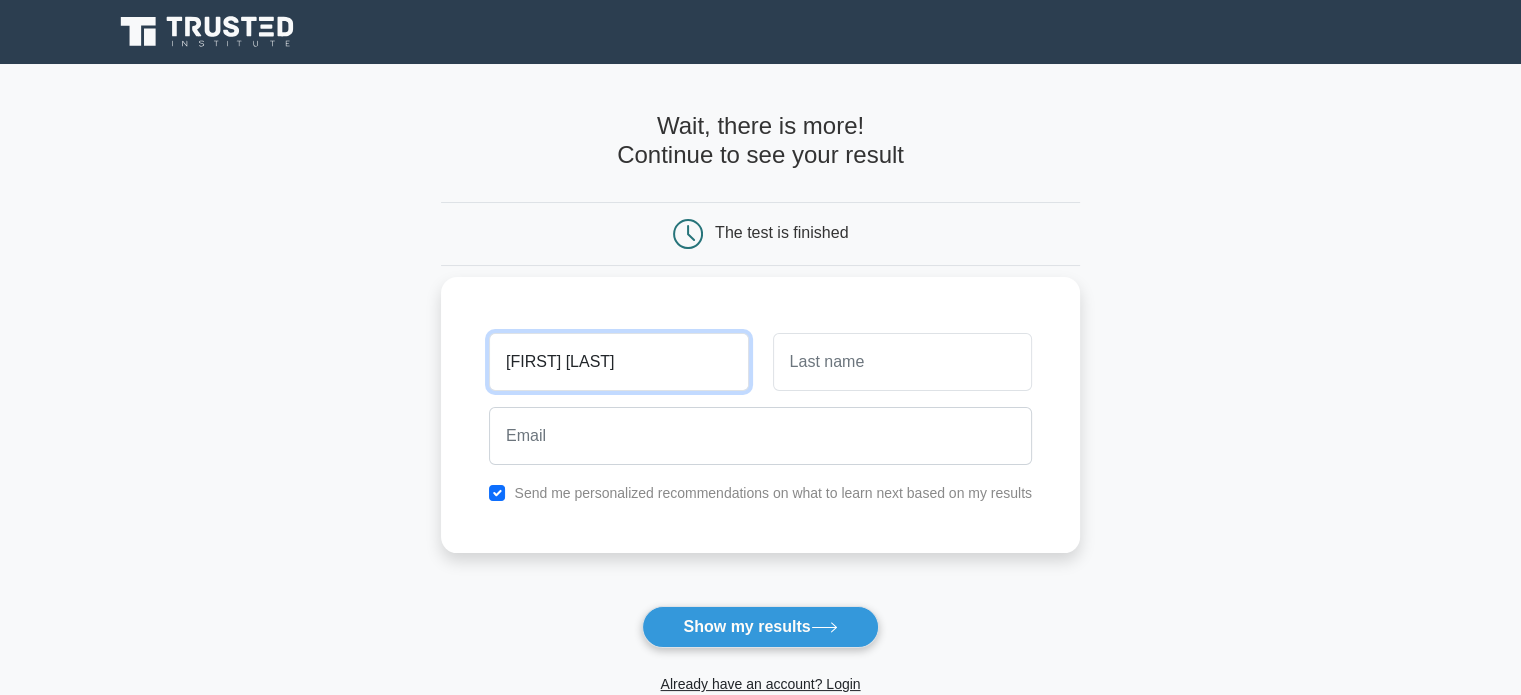 type on "[FIRST] [LAST]" 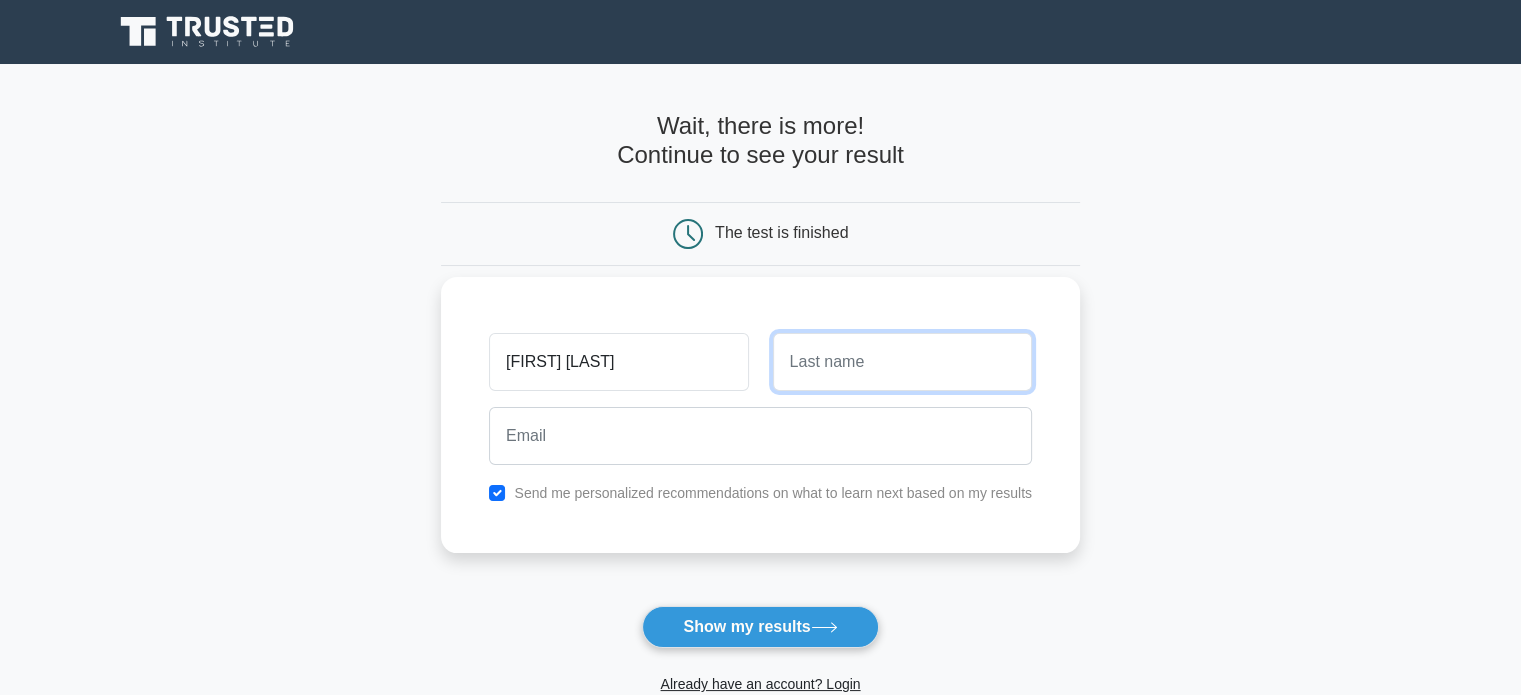 click at bounding box center (902, 362) 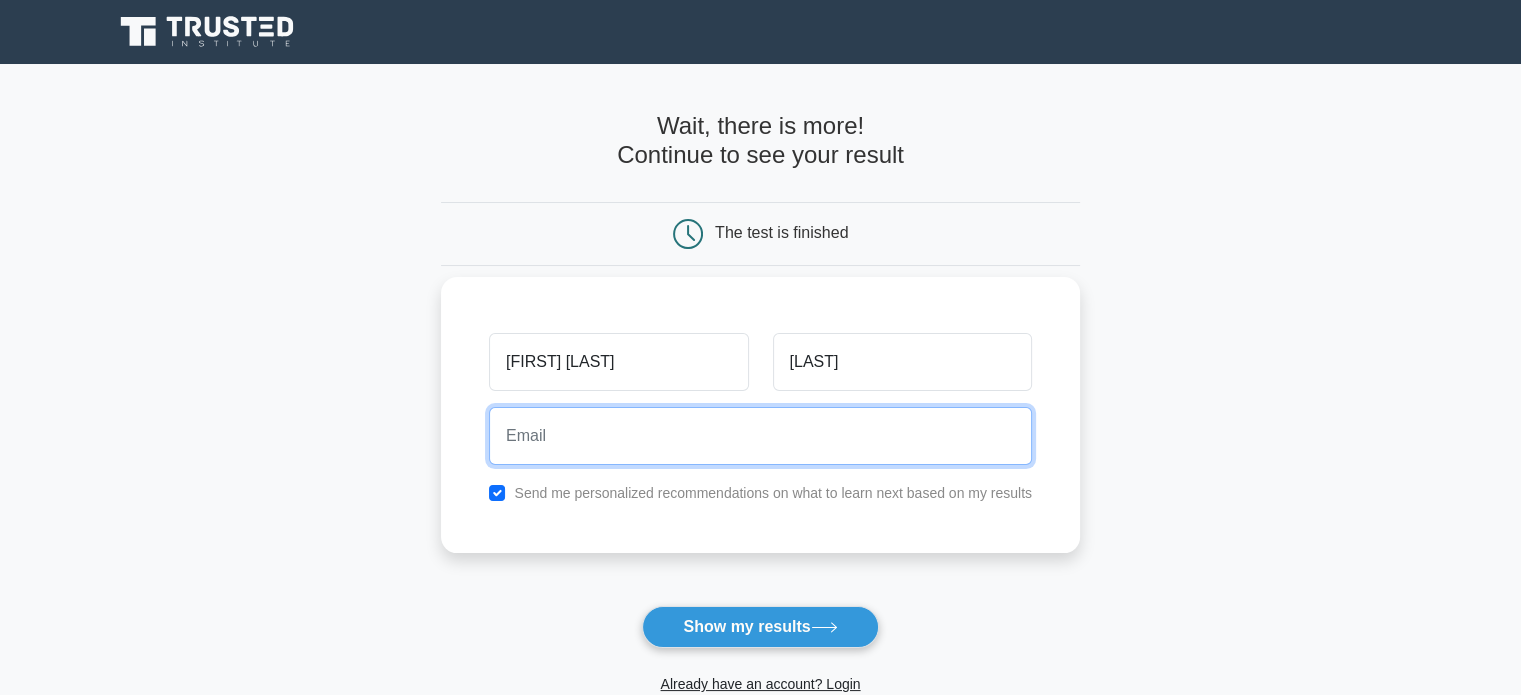 click at bounding box center (760, 436) 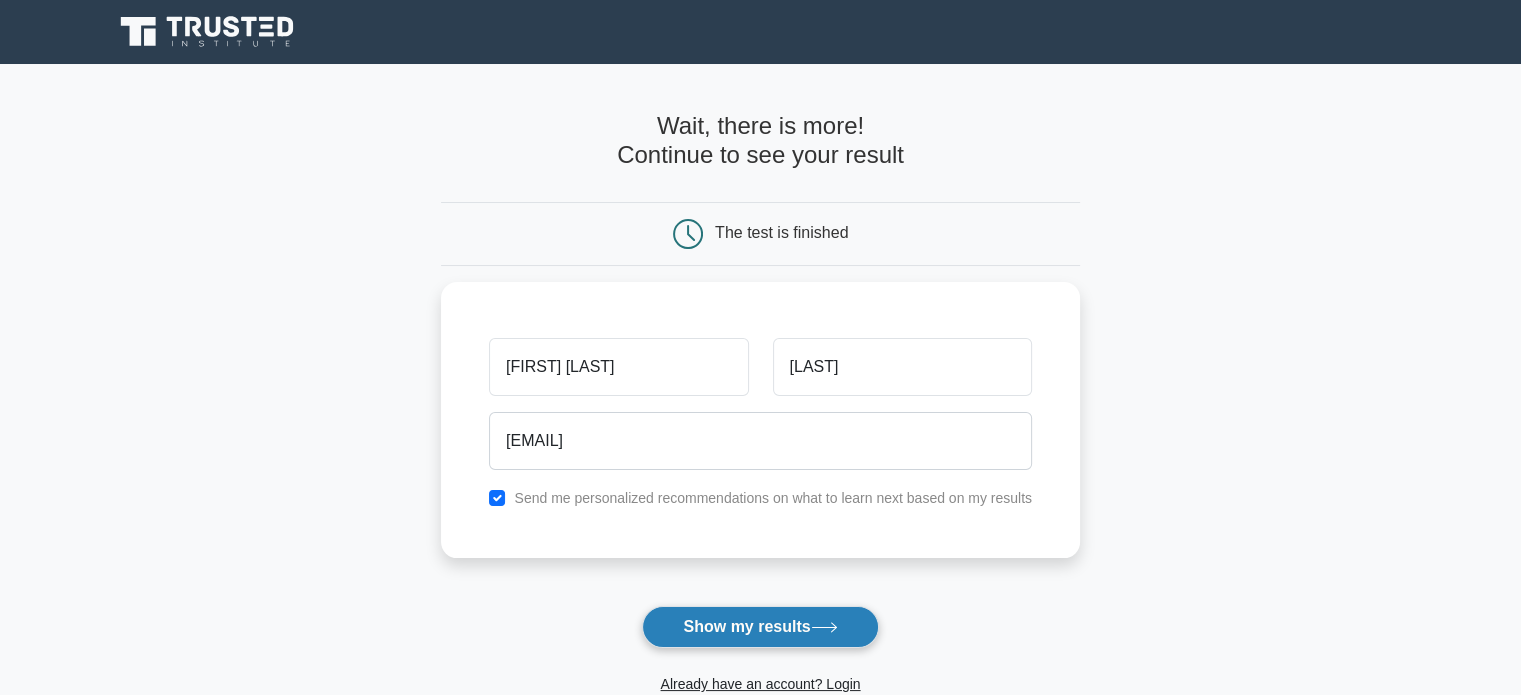 click on "Show my results" at bounding box center [760, 627] 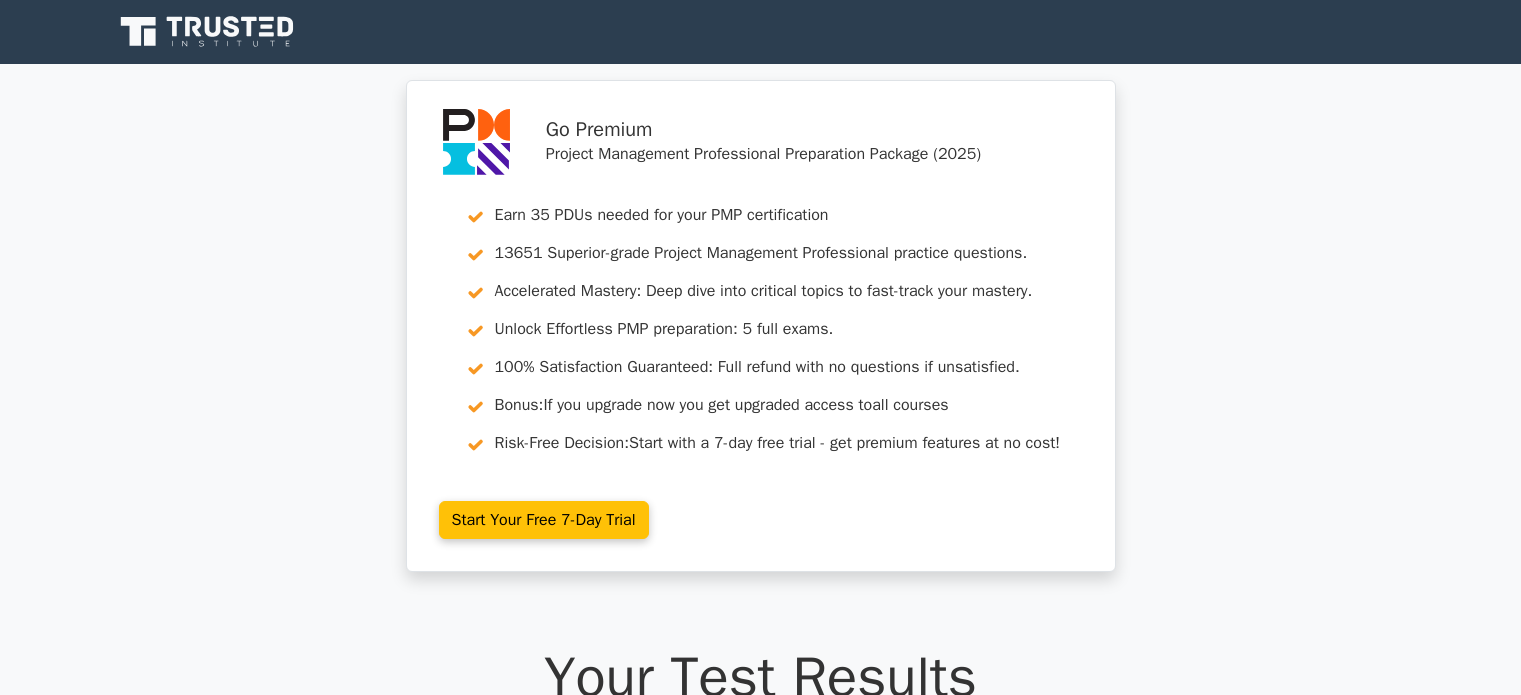 scroll, scrollTop: 0, scrollLeft: 0, axis: both 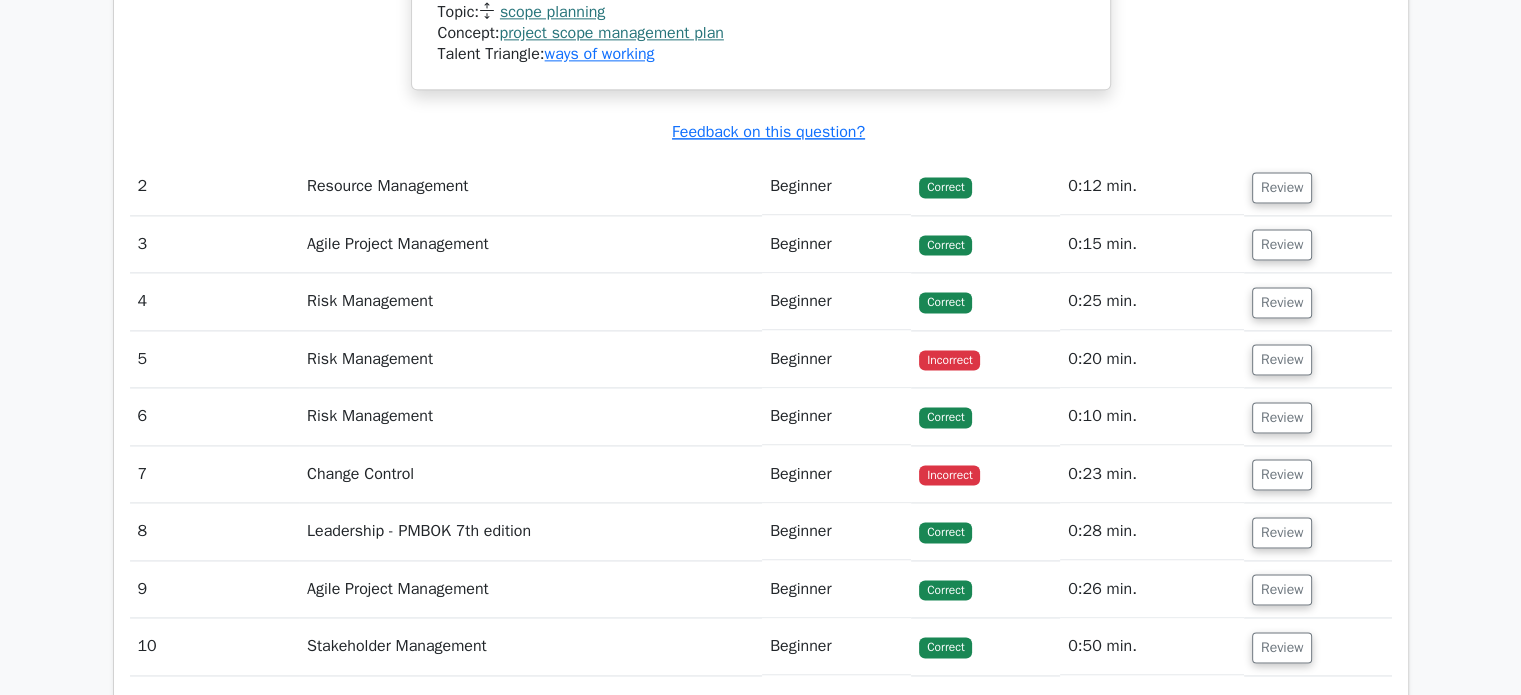 click on "Risk Management" at bounding box center [530, 359] 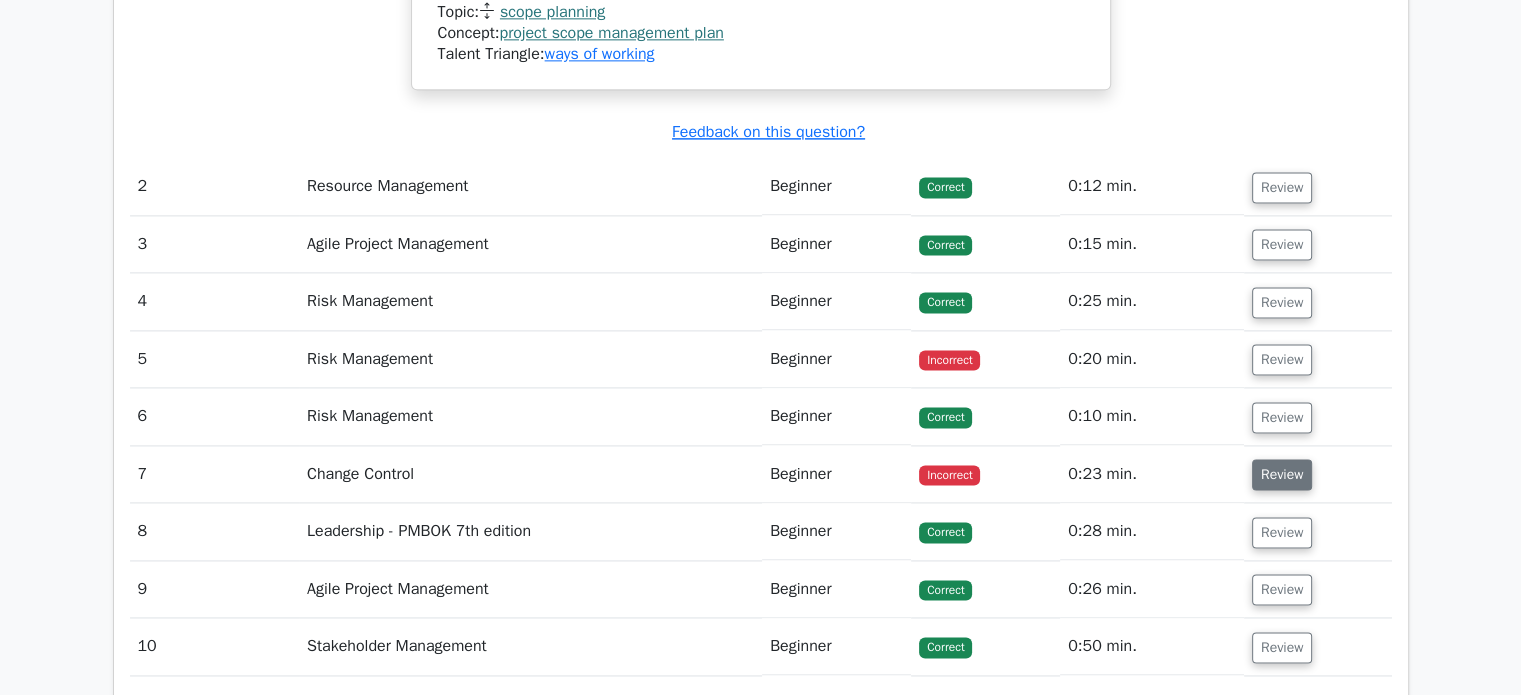 click on "Review" at bounding box center (1282, 474) 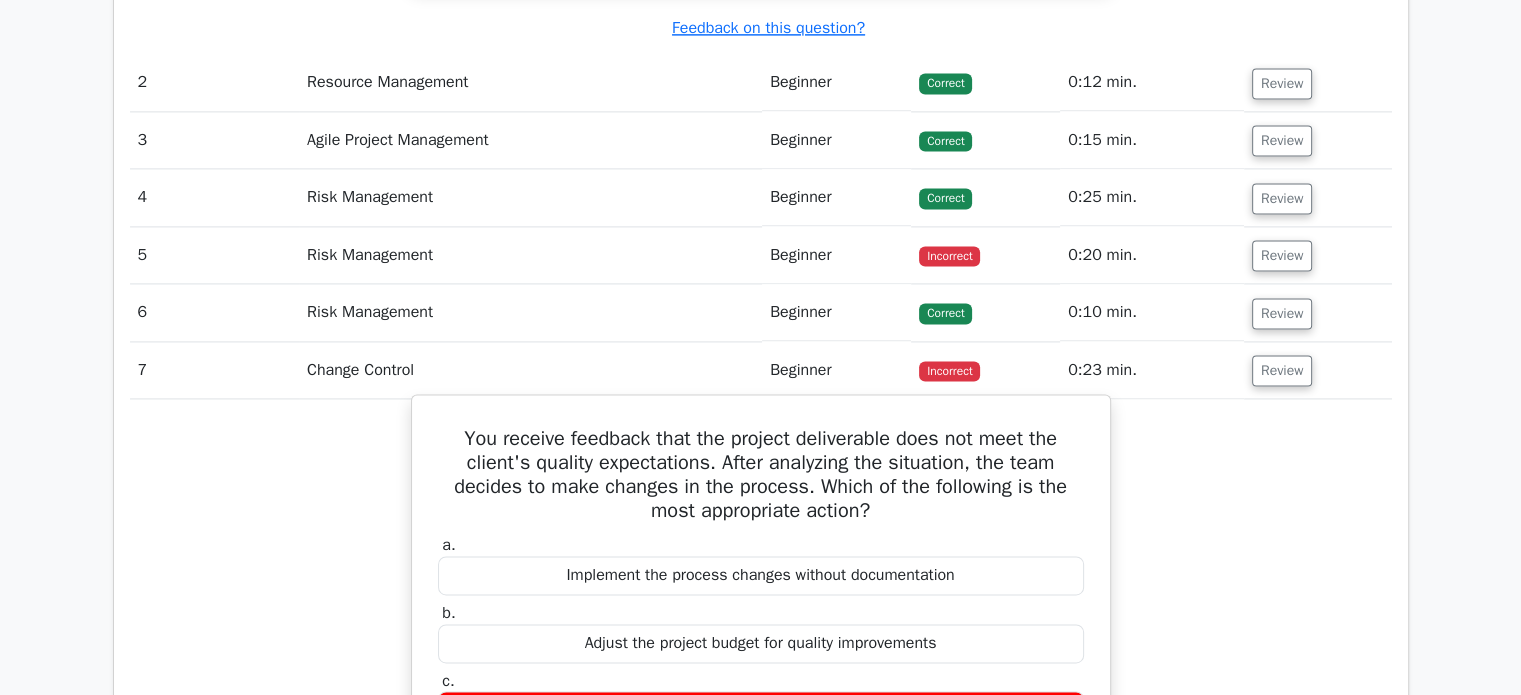 scroll, scrollTop: 2770, scrollLeft: 0, axis: vertical 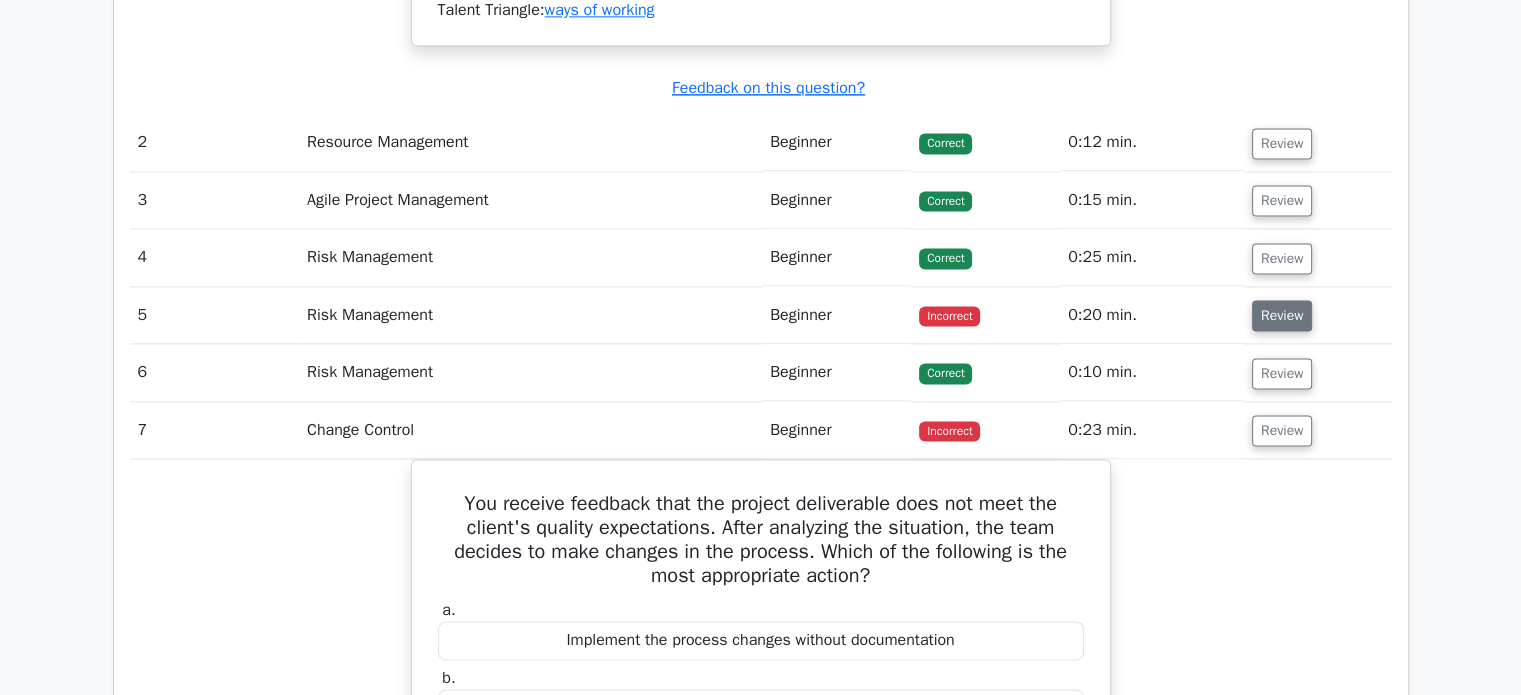 click on "Review" at bounding box center (1282, 315) 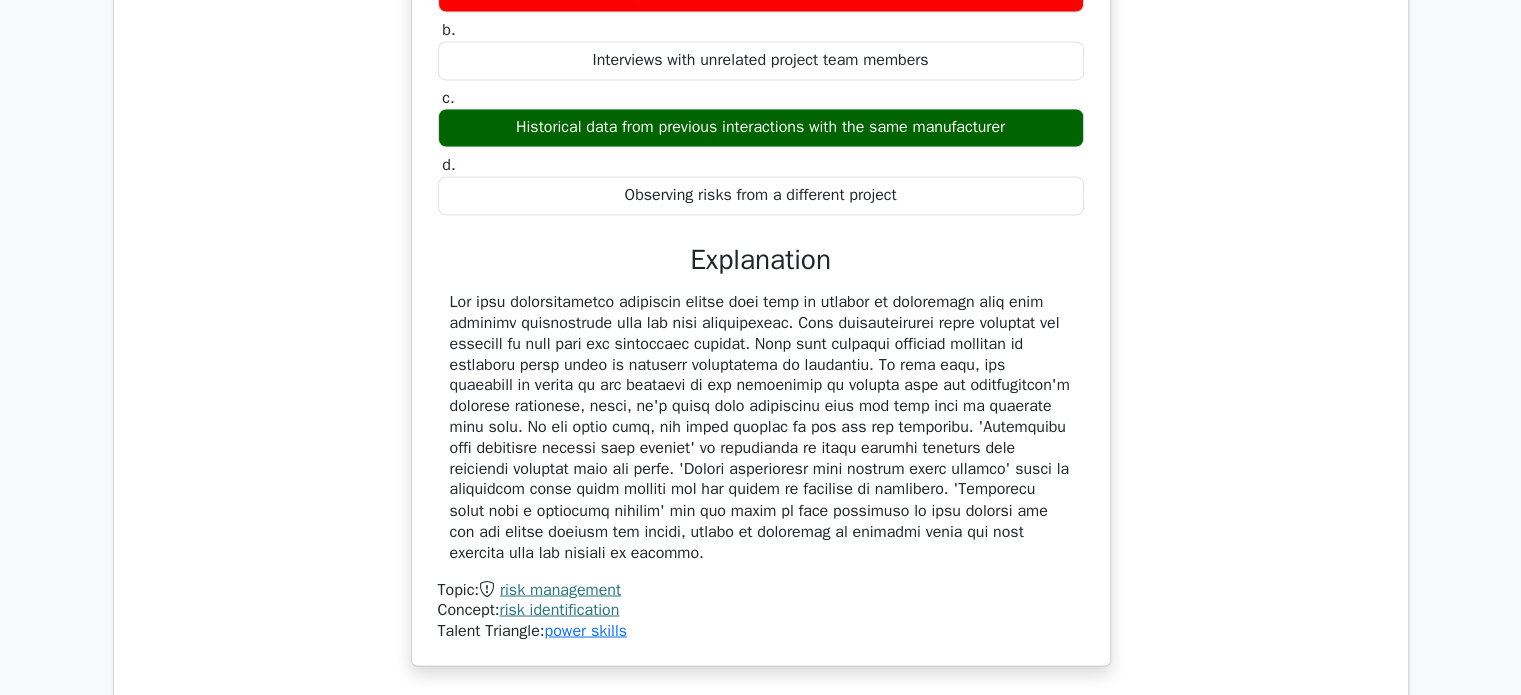 scroll, scrollTop: 3400, scrollLeft: 0, axis: vertical 